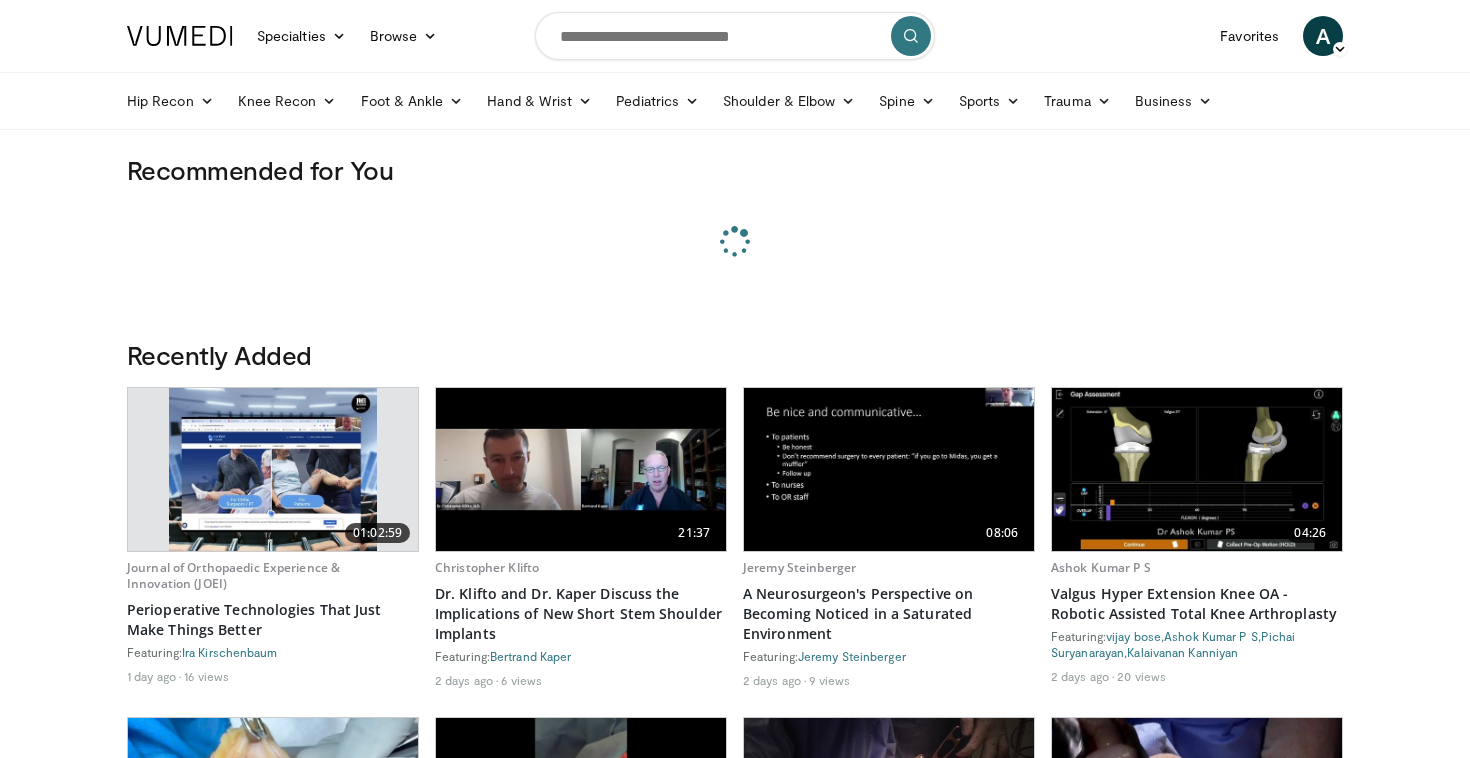 scroll, scrollTop: 0, scrollLeft: 0, axis: both 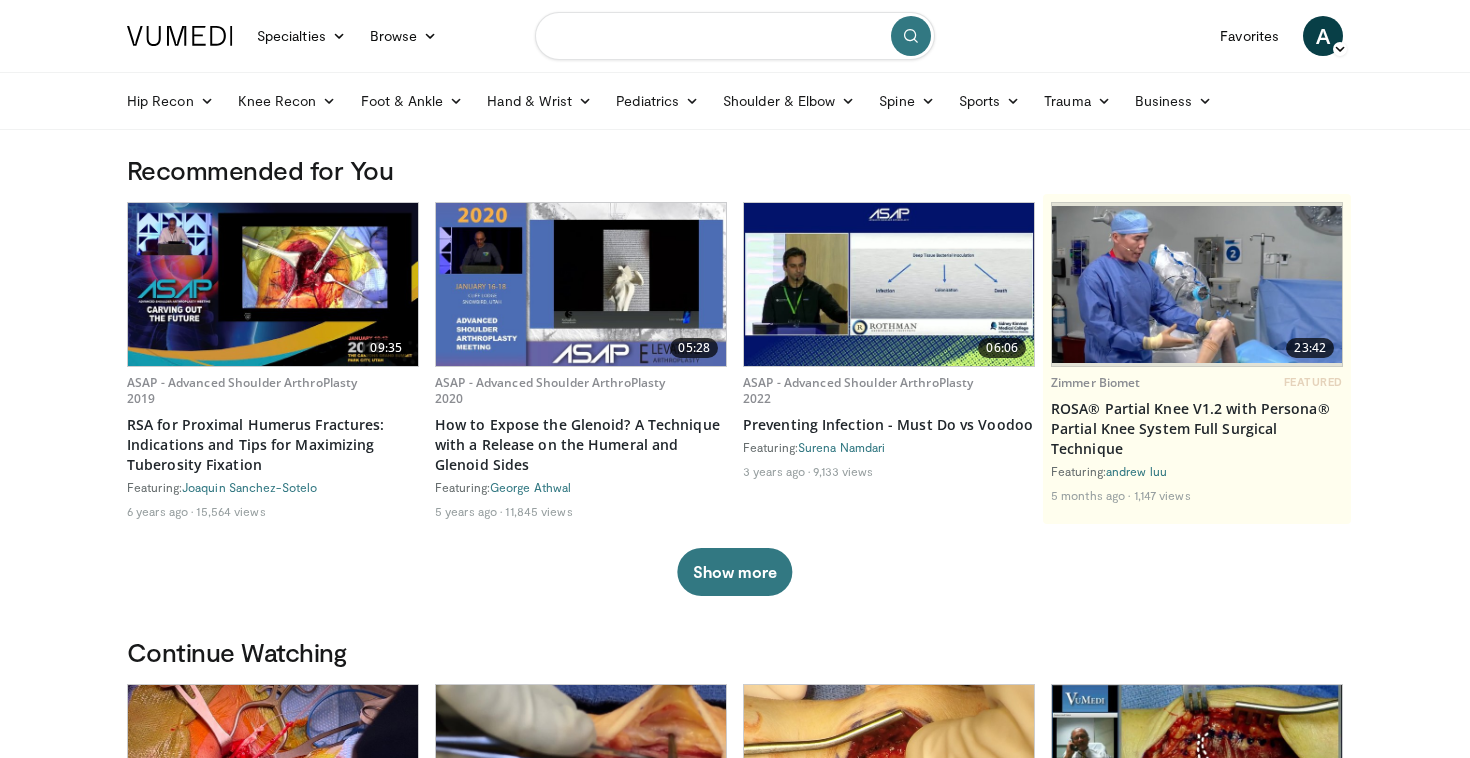 click at bounding box center (735, 36) 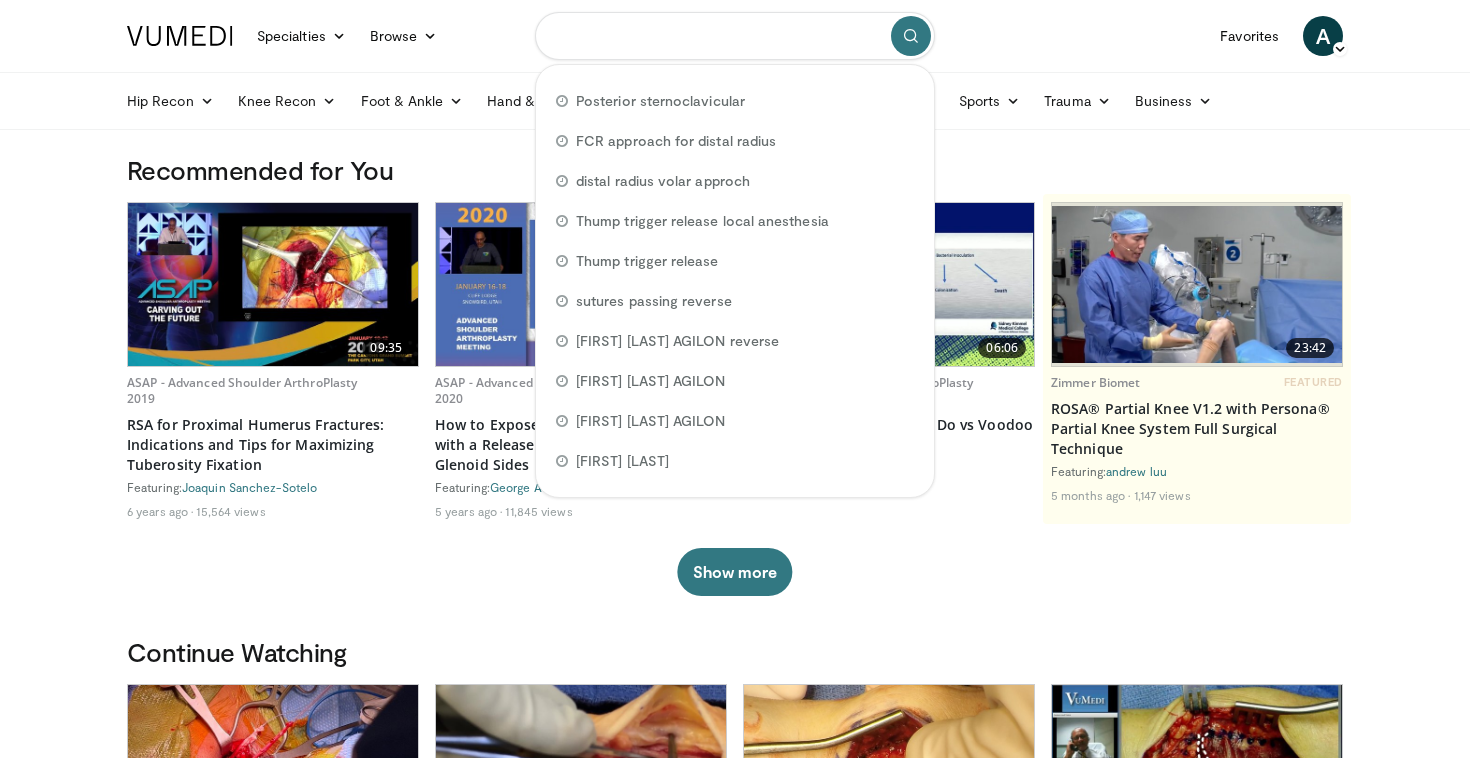 type on "*" 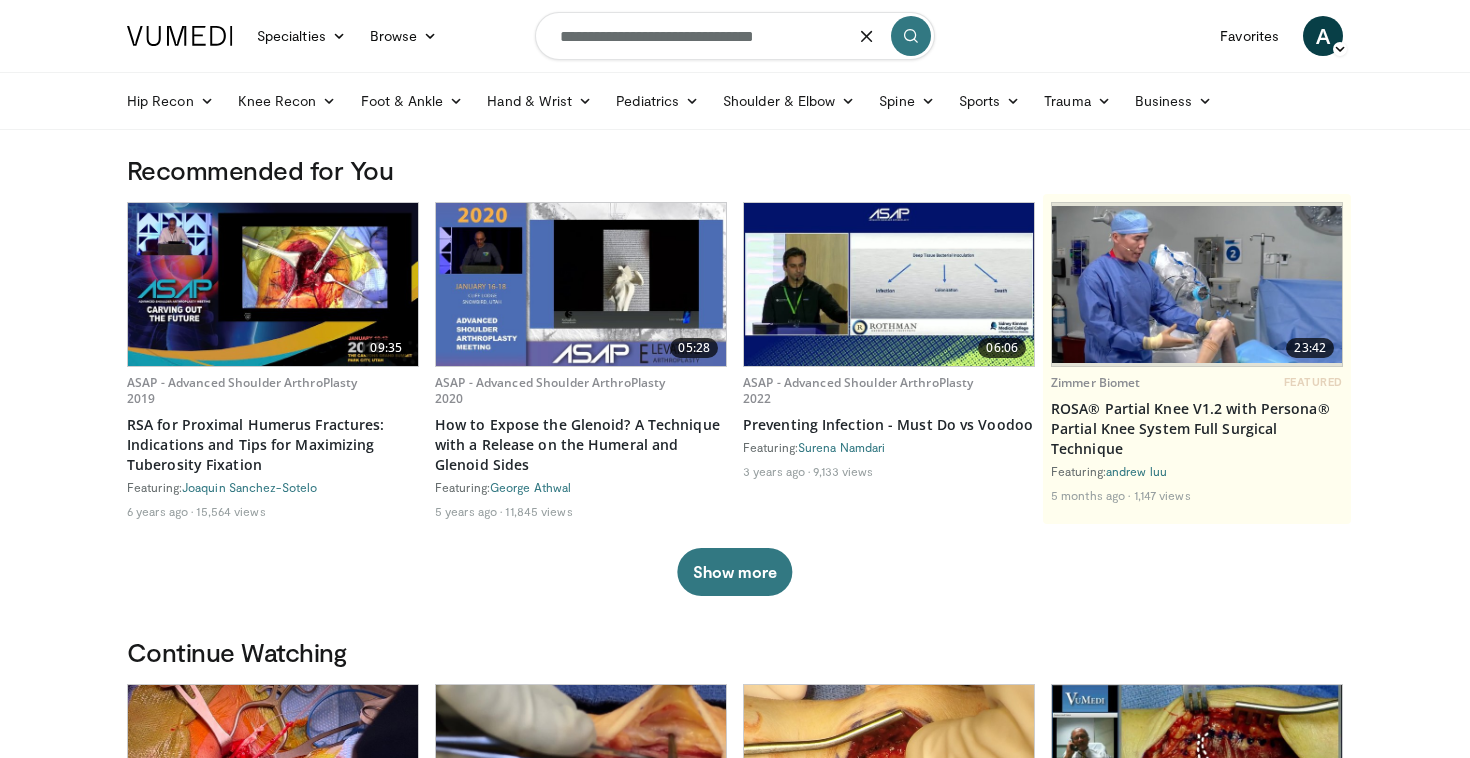 type on "**********" 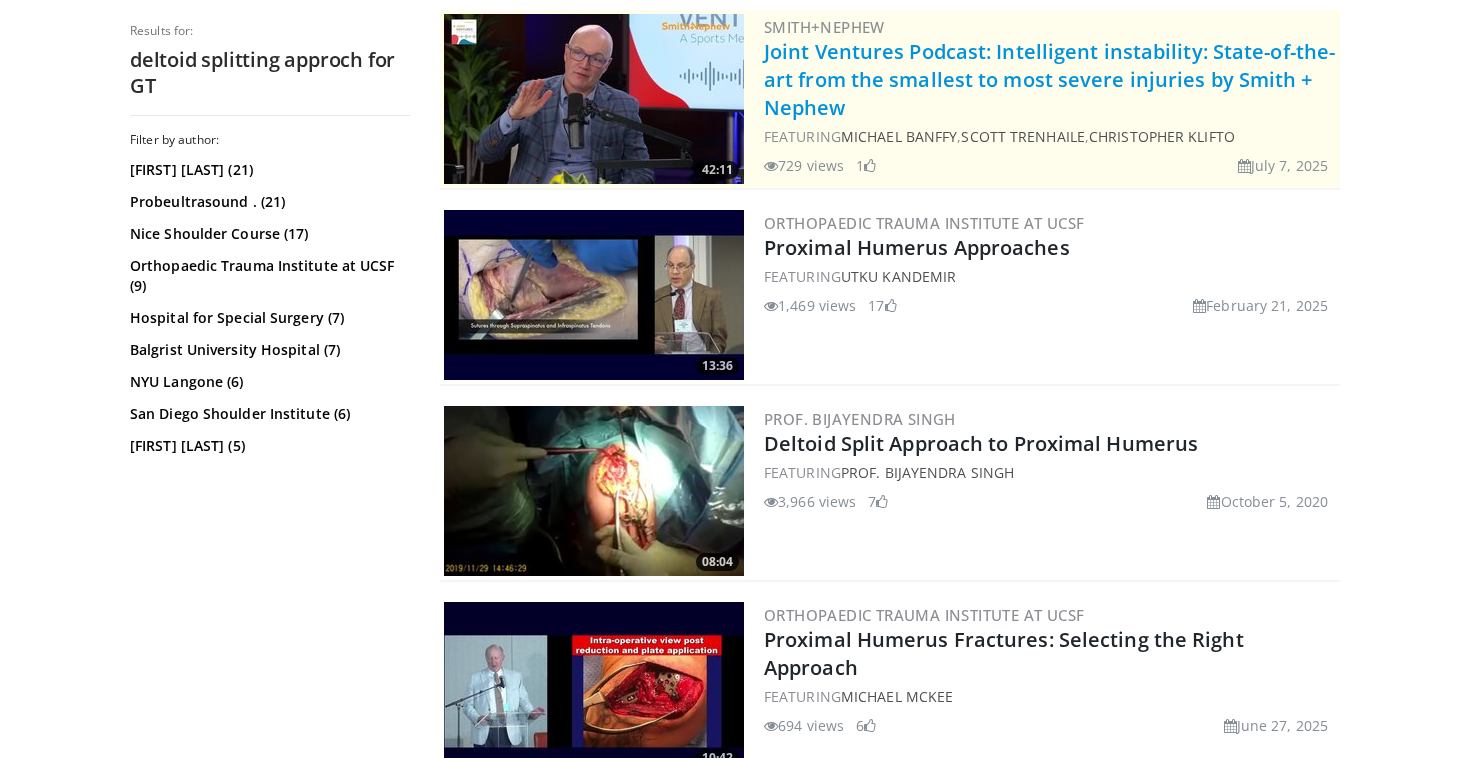 scroll, scrollTop: 0, scrollLeft: 0, axis: both 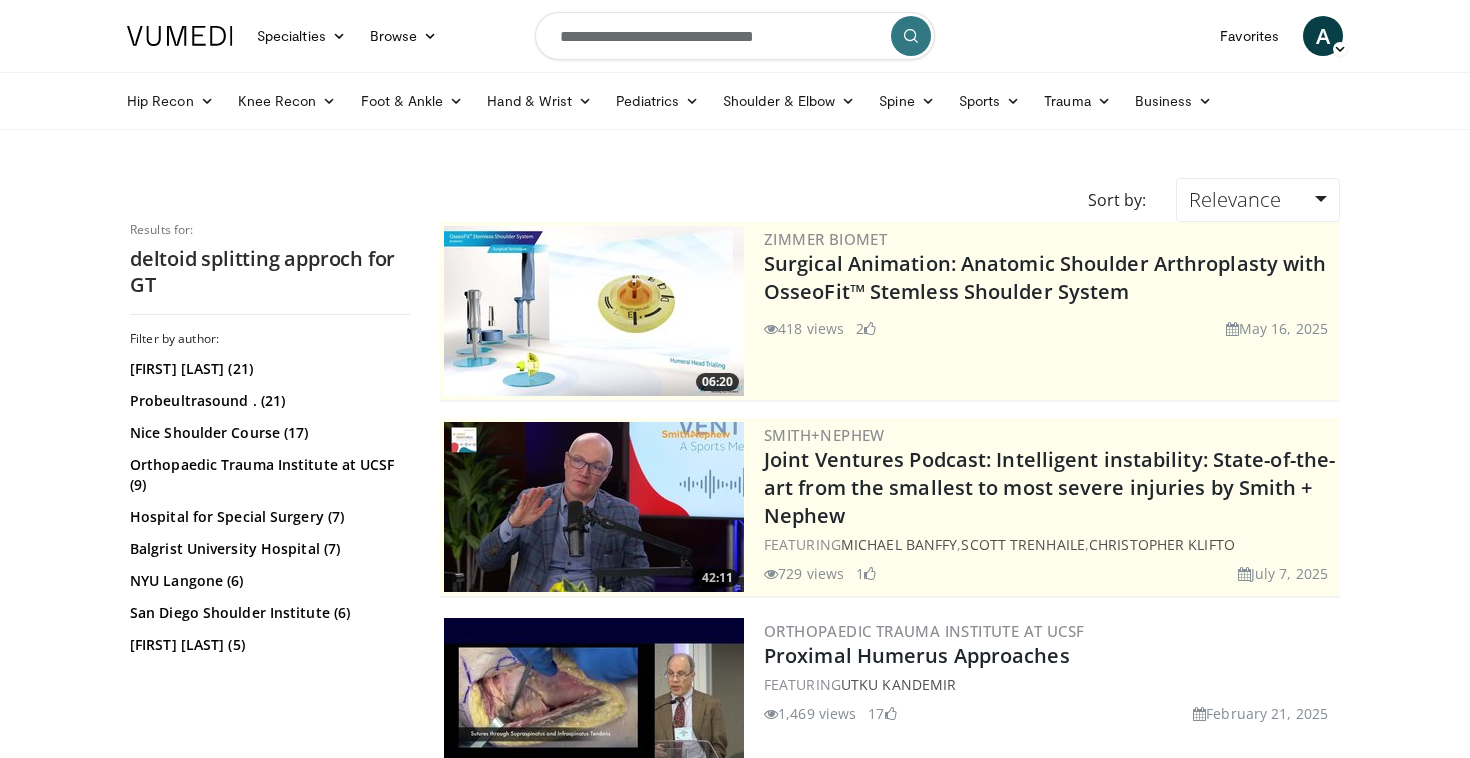 click on "**********" at bounding box center (735, 36) 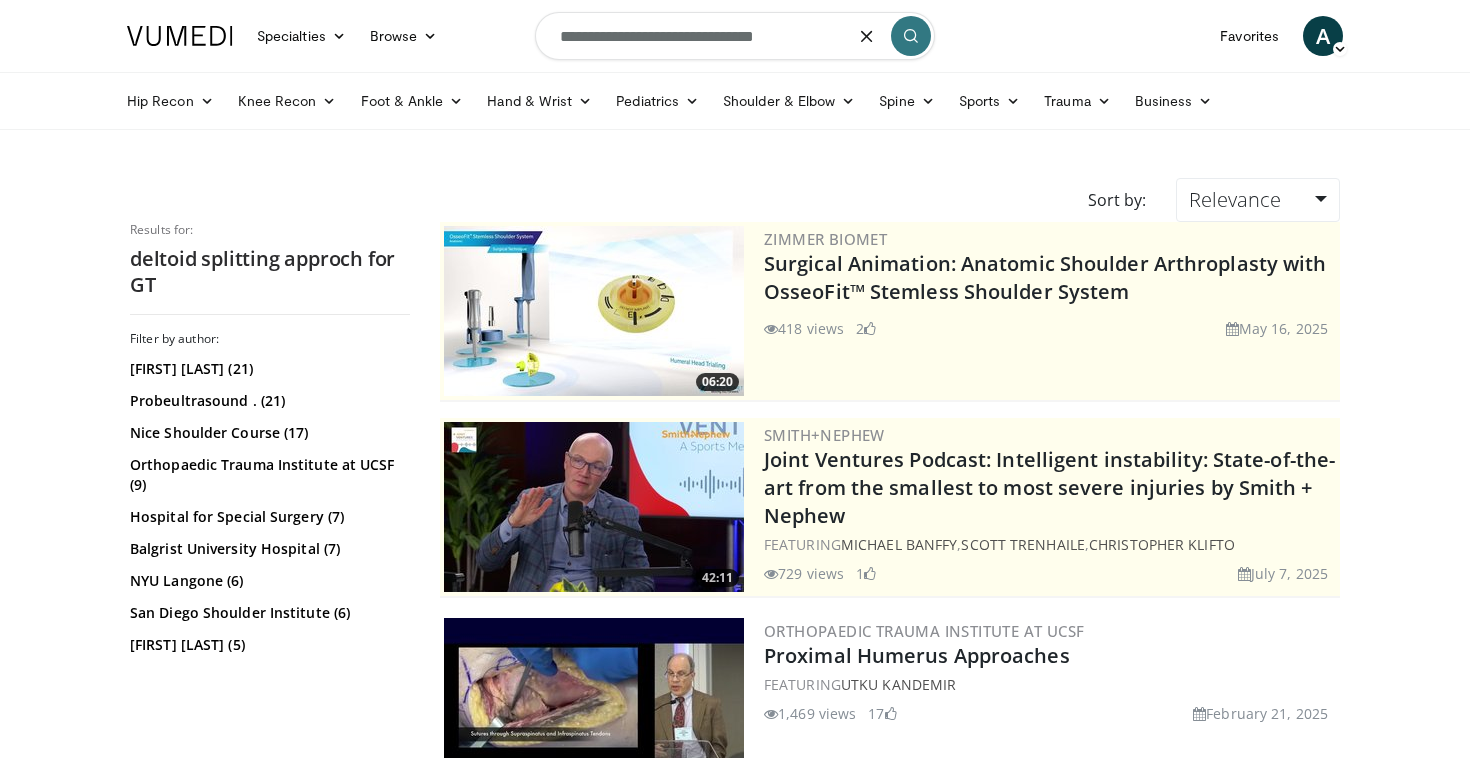 click on "**********" at bounding box center (735, 36) 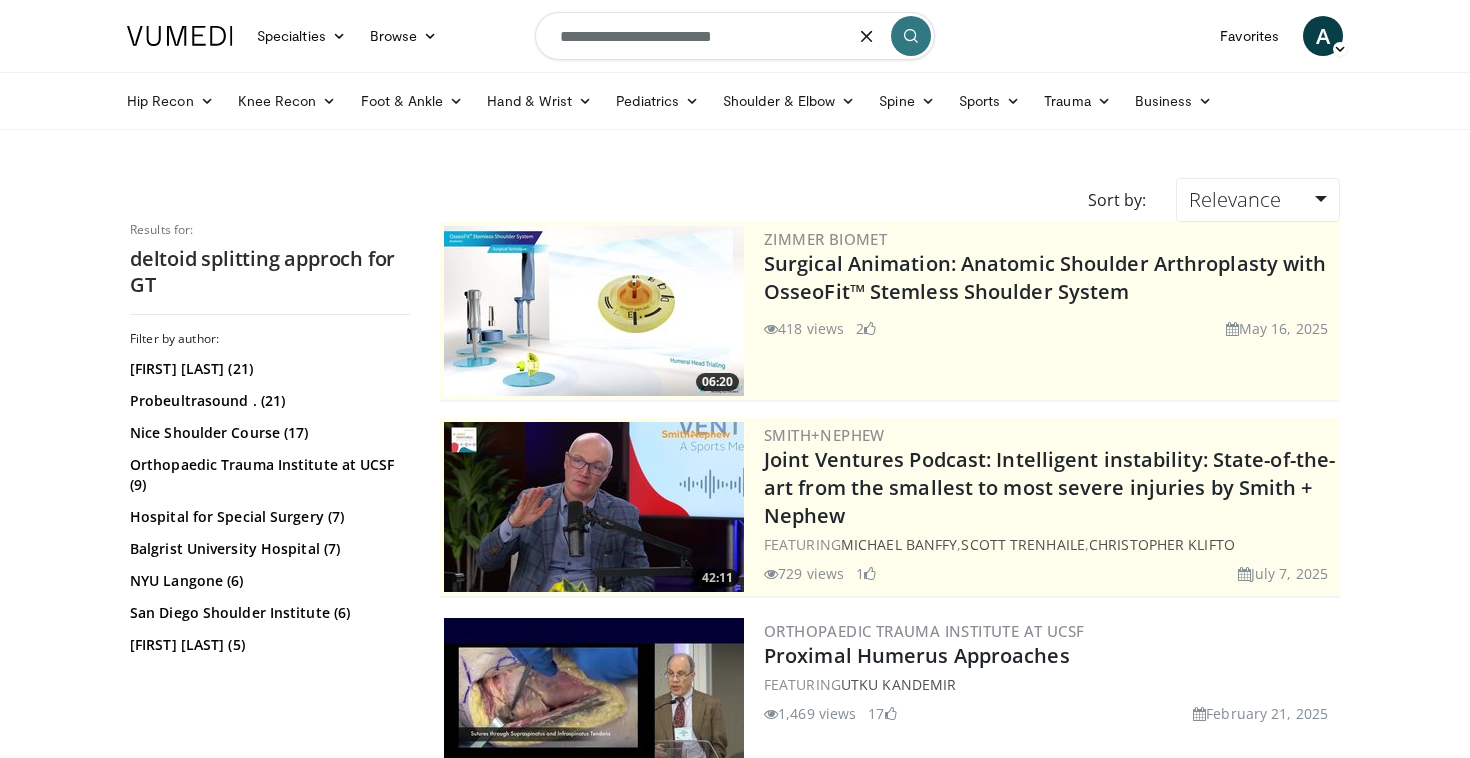 type on "**********" 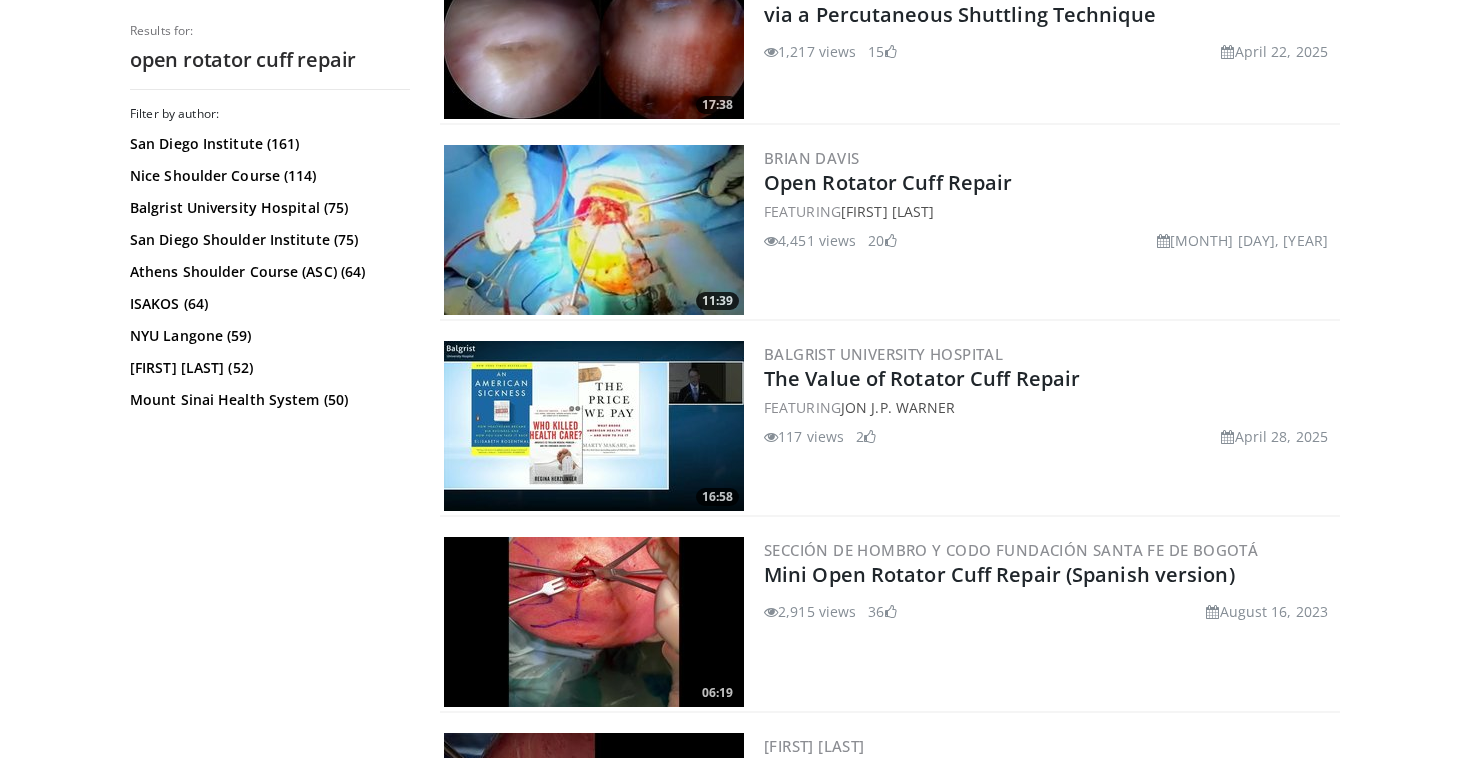 scroll, scrollTop: 869, scrollLeft: 0, axis: vertical 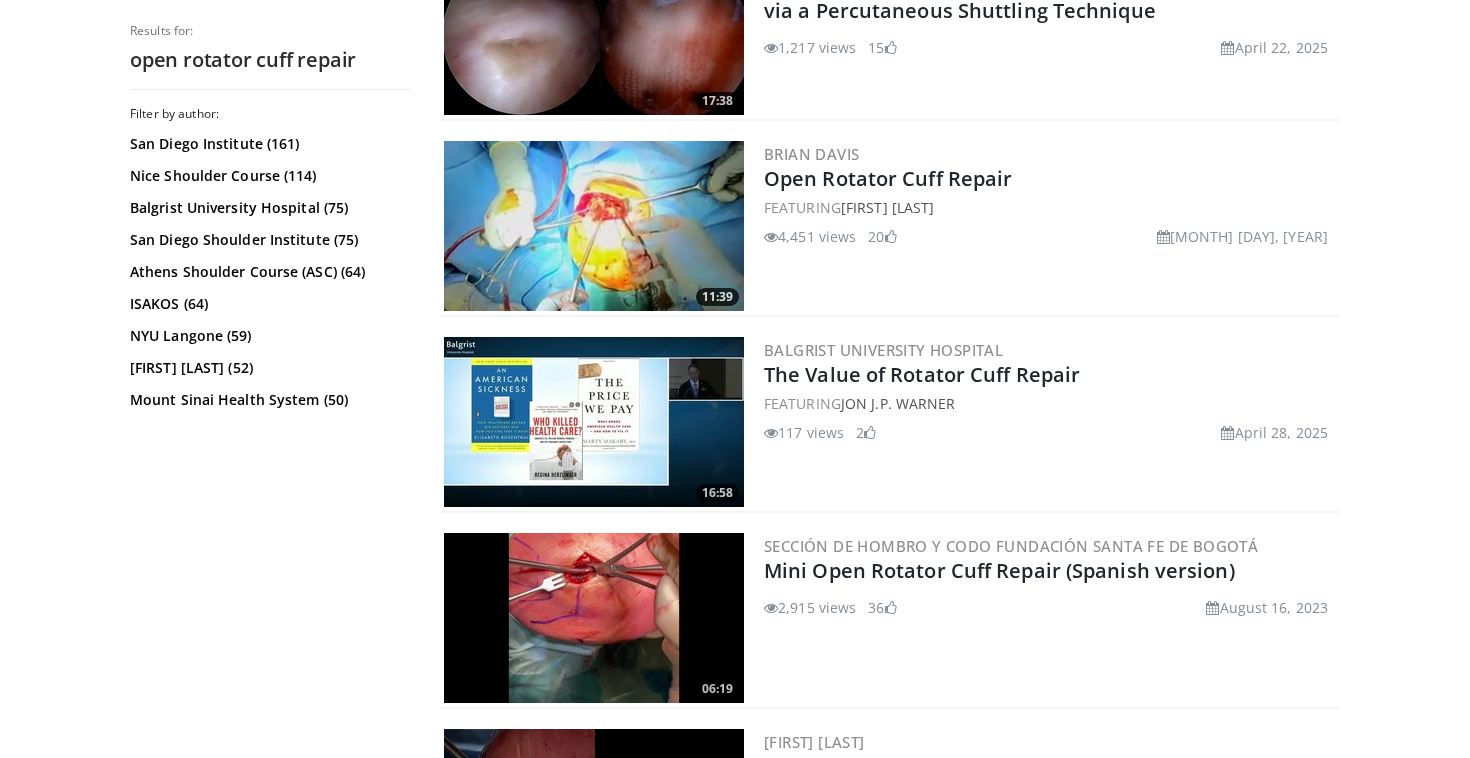 click at bounding box center (594, 618) 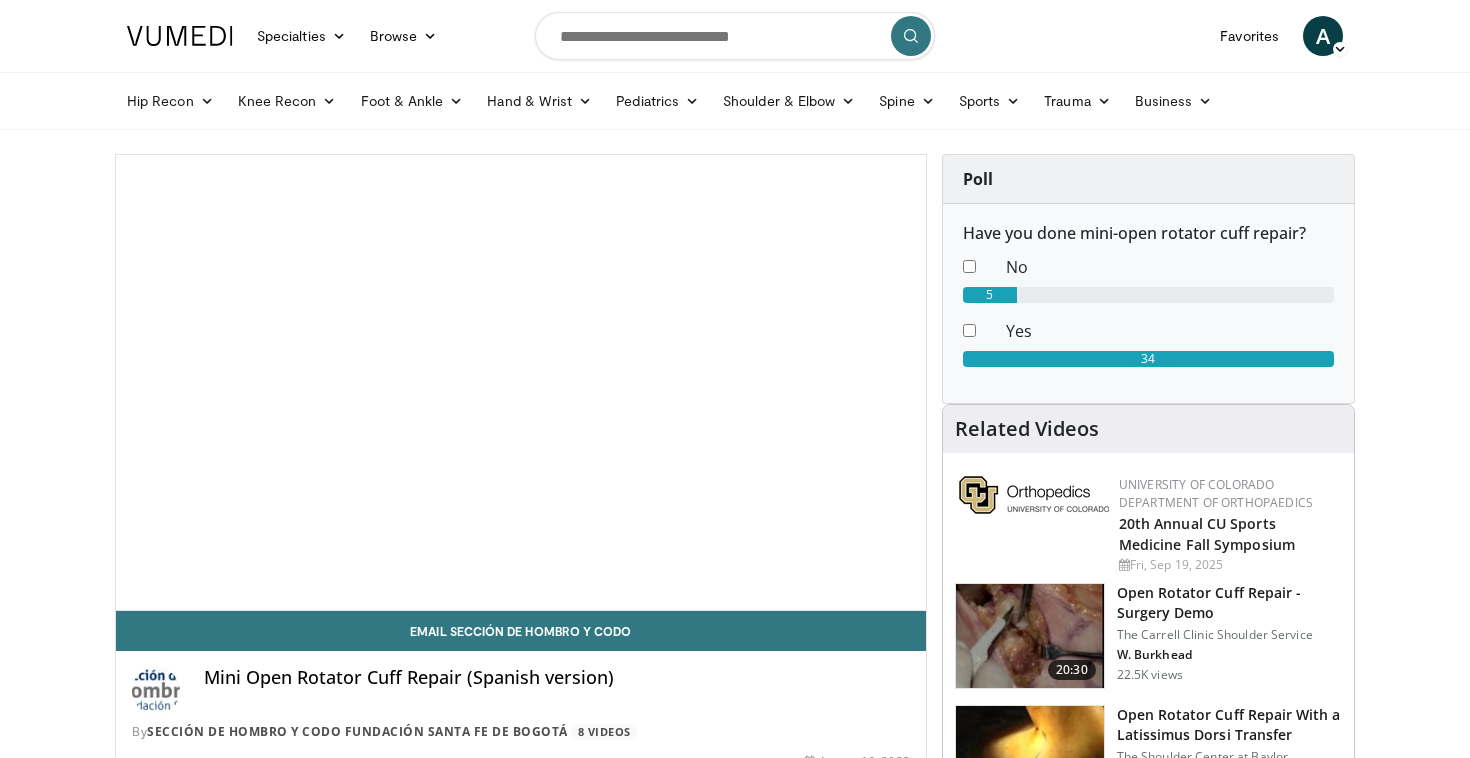 scroll, scrollTop: 0, scrollLeft: 0, axis: both 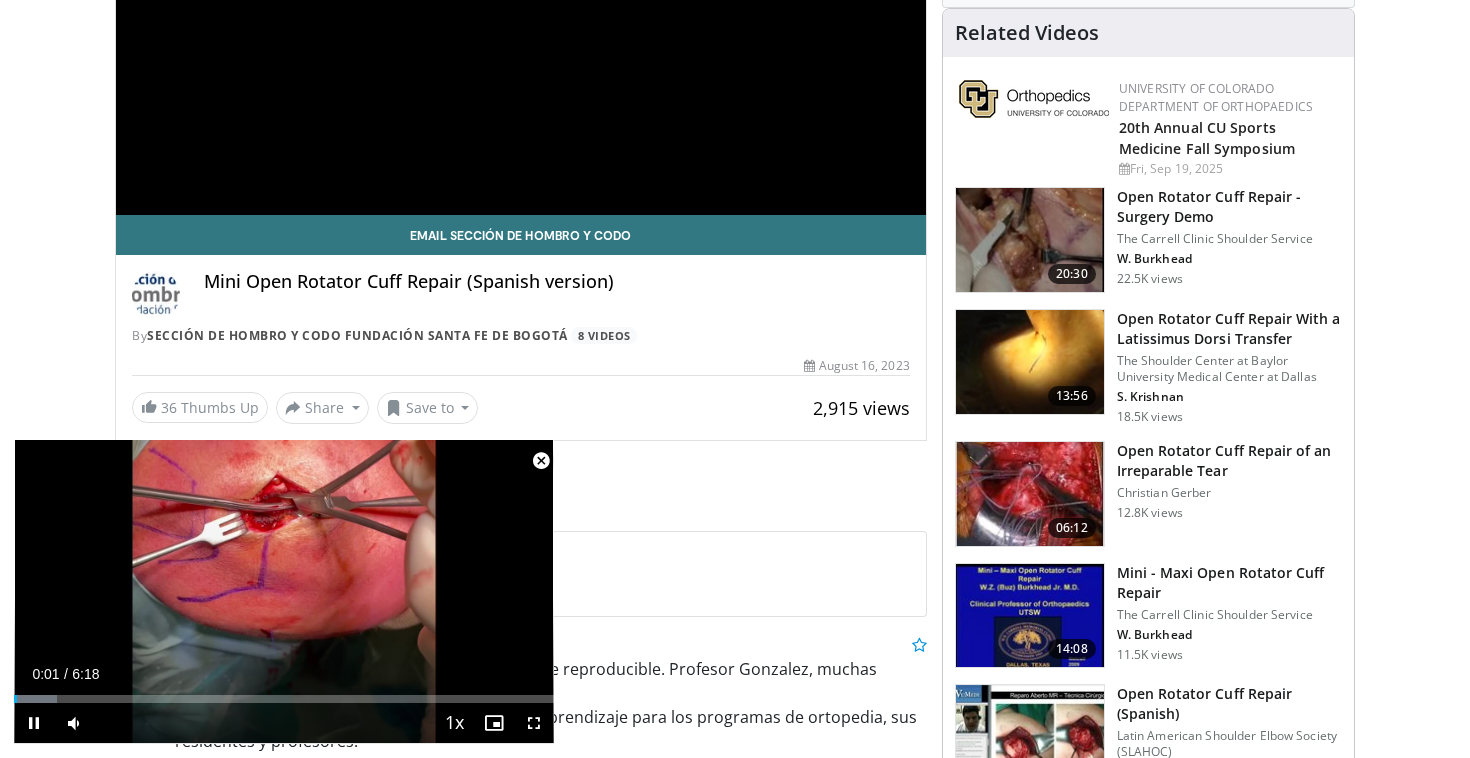 click at bounding box center [541, 461] 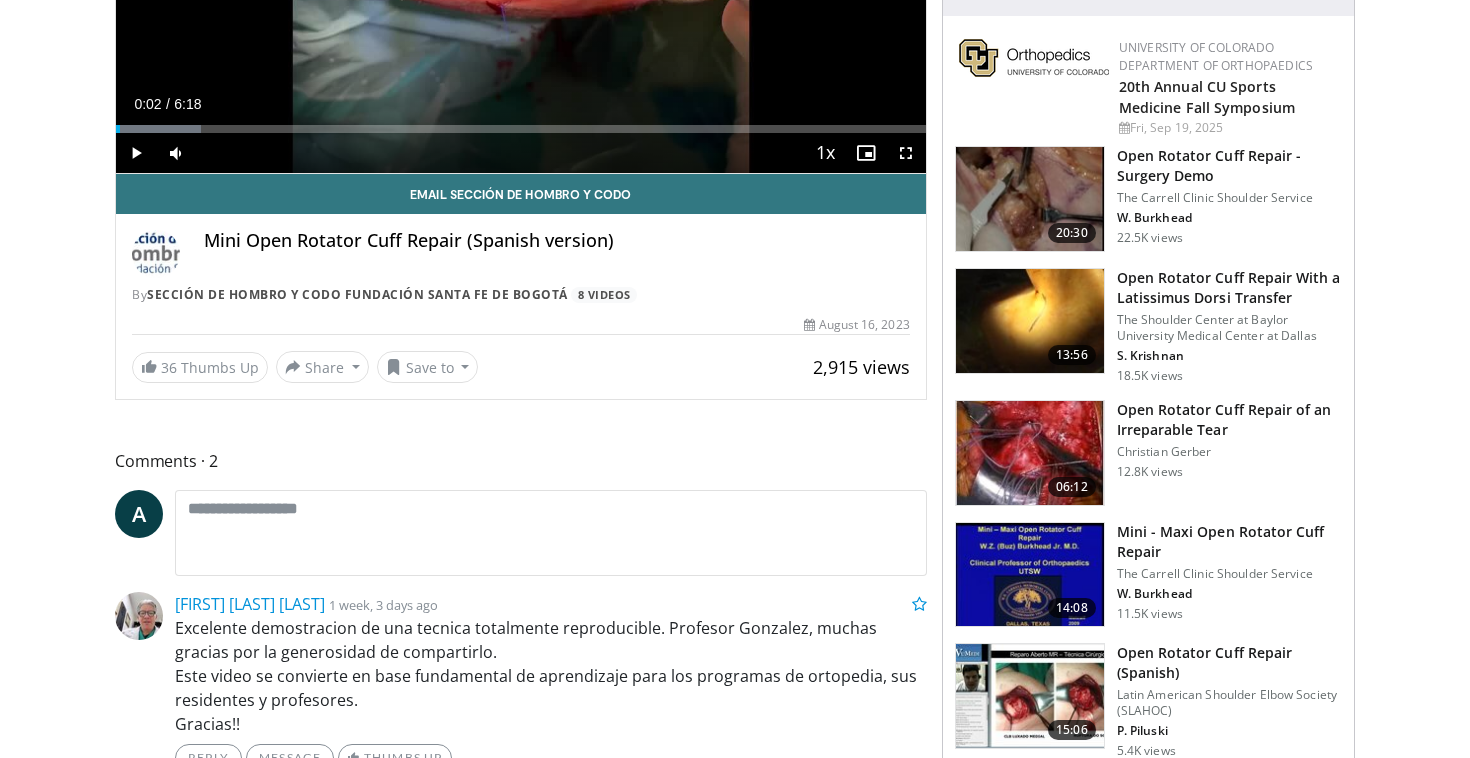 scroll, scrollTop: 0, scrollLeft: 0, axis: both 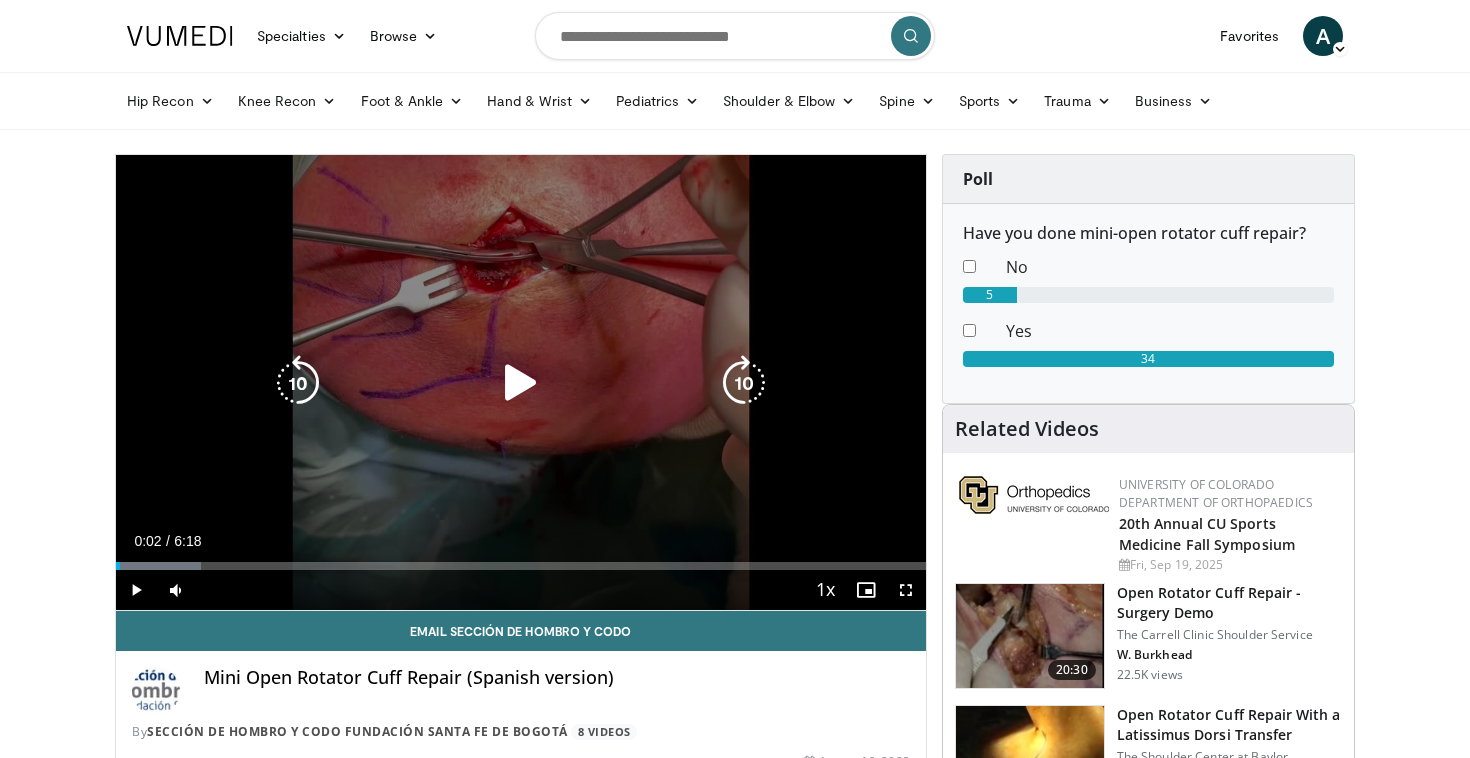 click at bounding box center (521, 383) 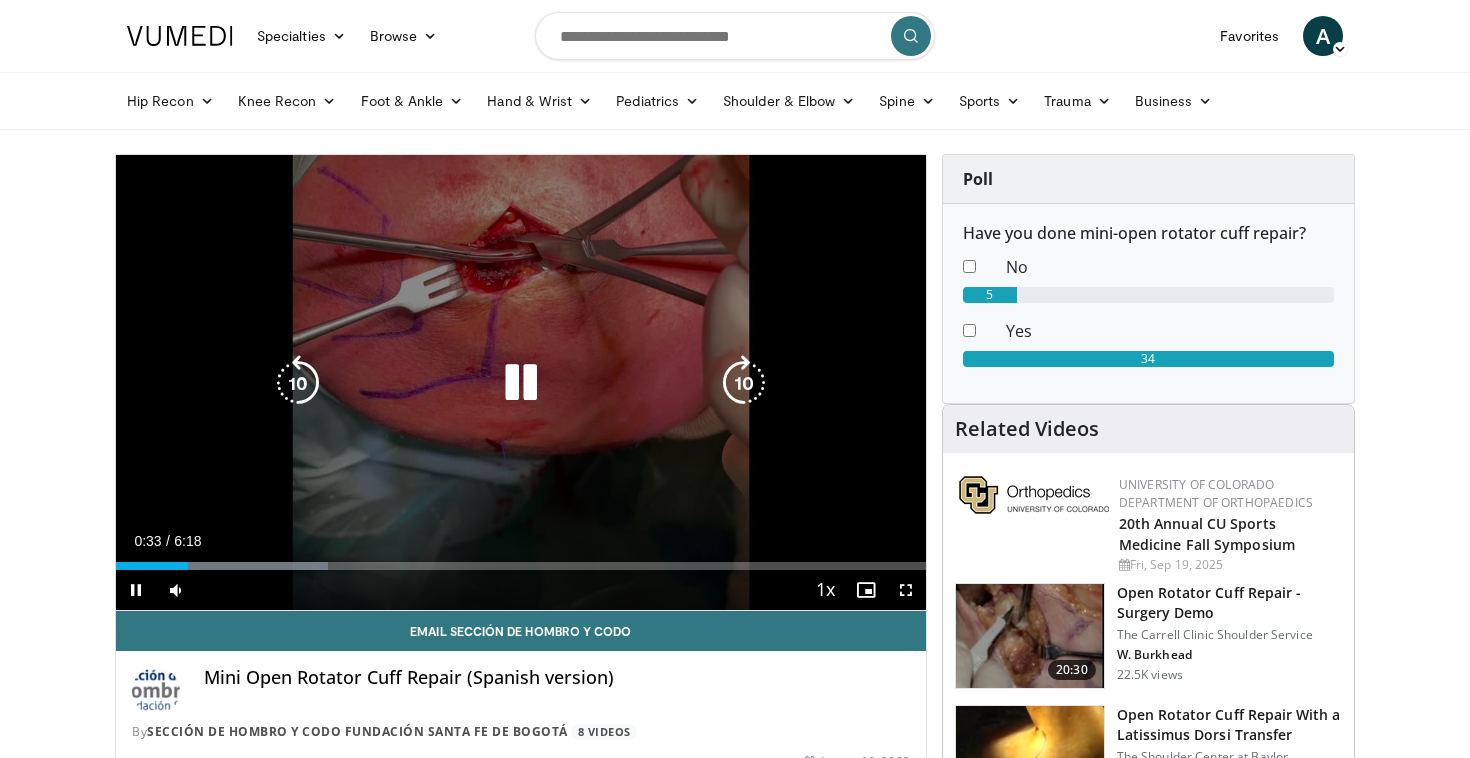 click at bounding box center (521, 383) 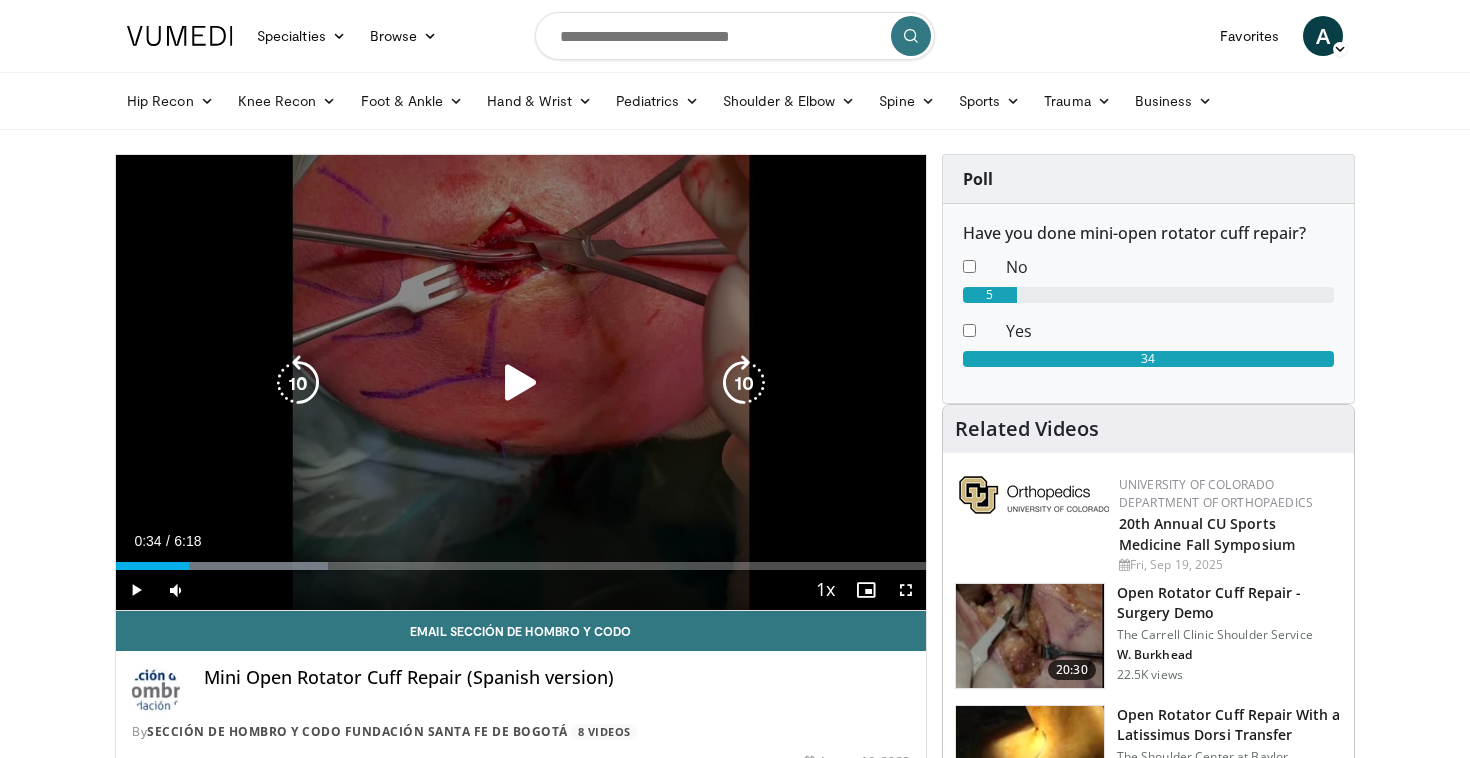 click at bounding box center (521, 383) 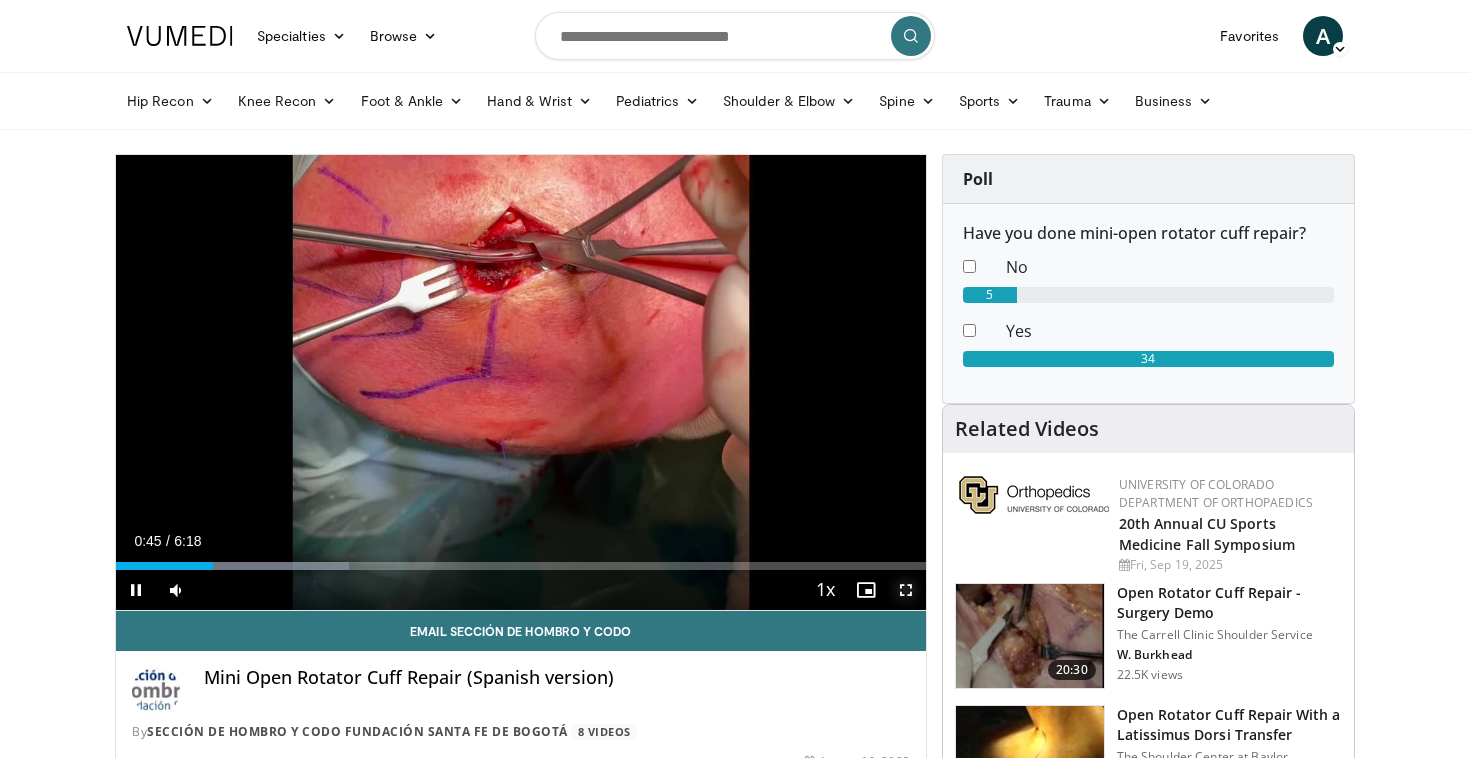 click at bounding box center (906, 590) 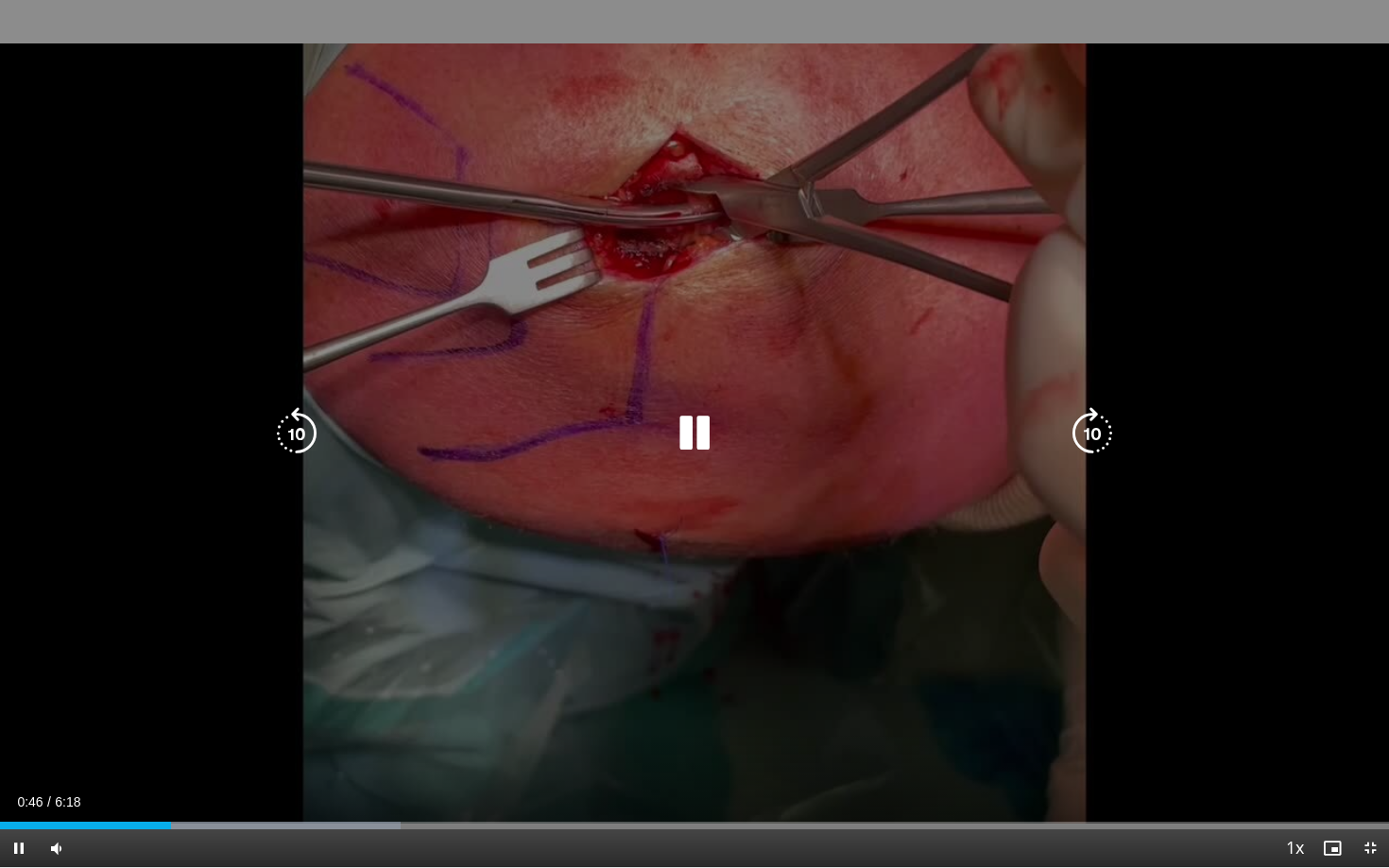 click at bounding box center (694, 434) 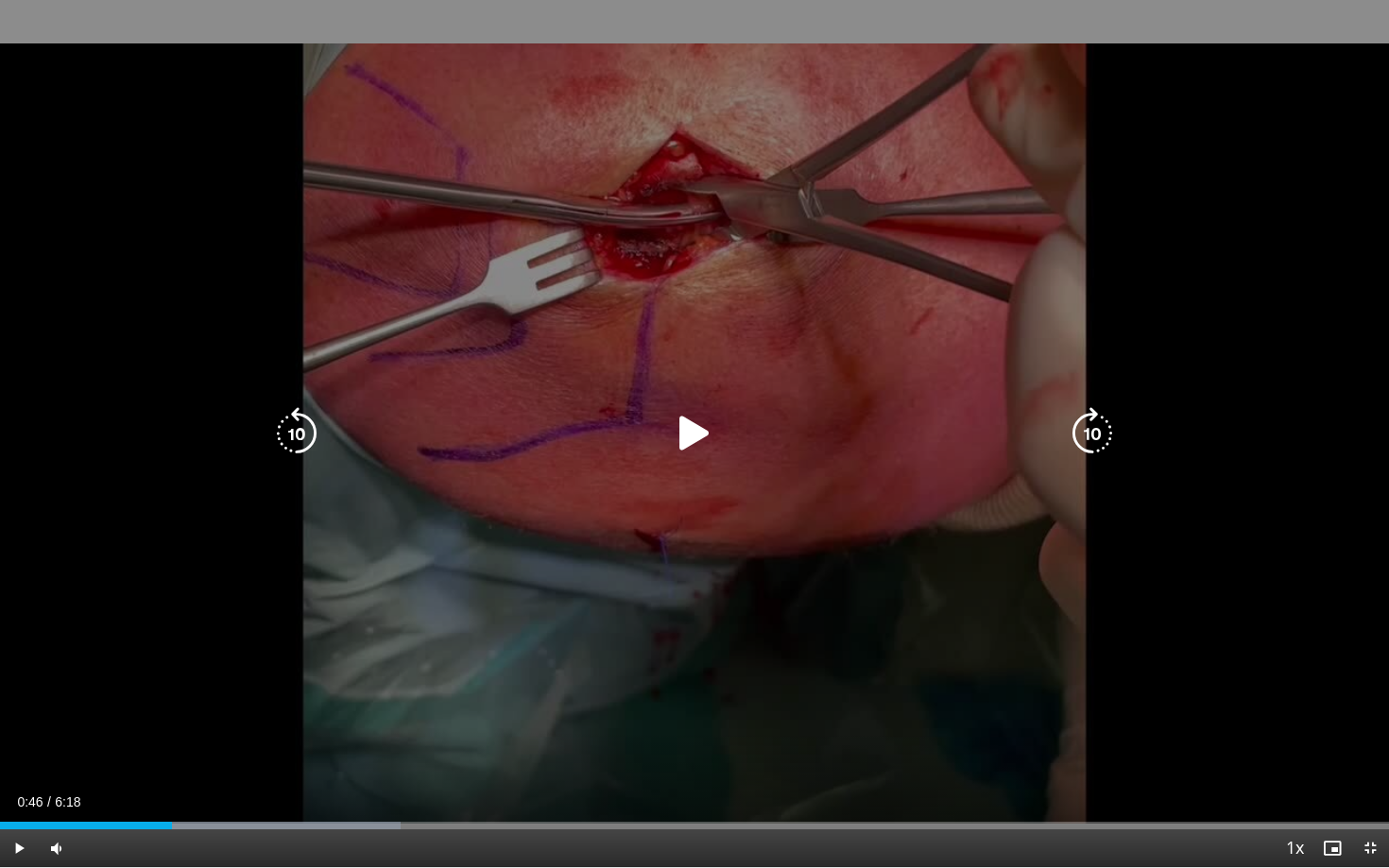click on "10 seconds
Tap to unmute" at bounding box center (694, 434) 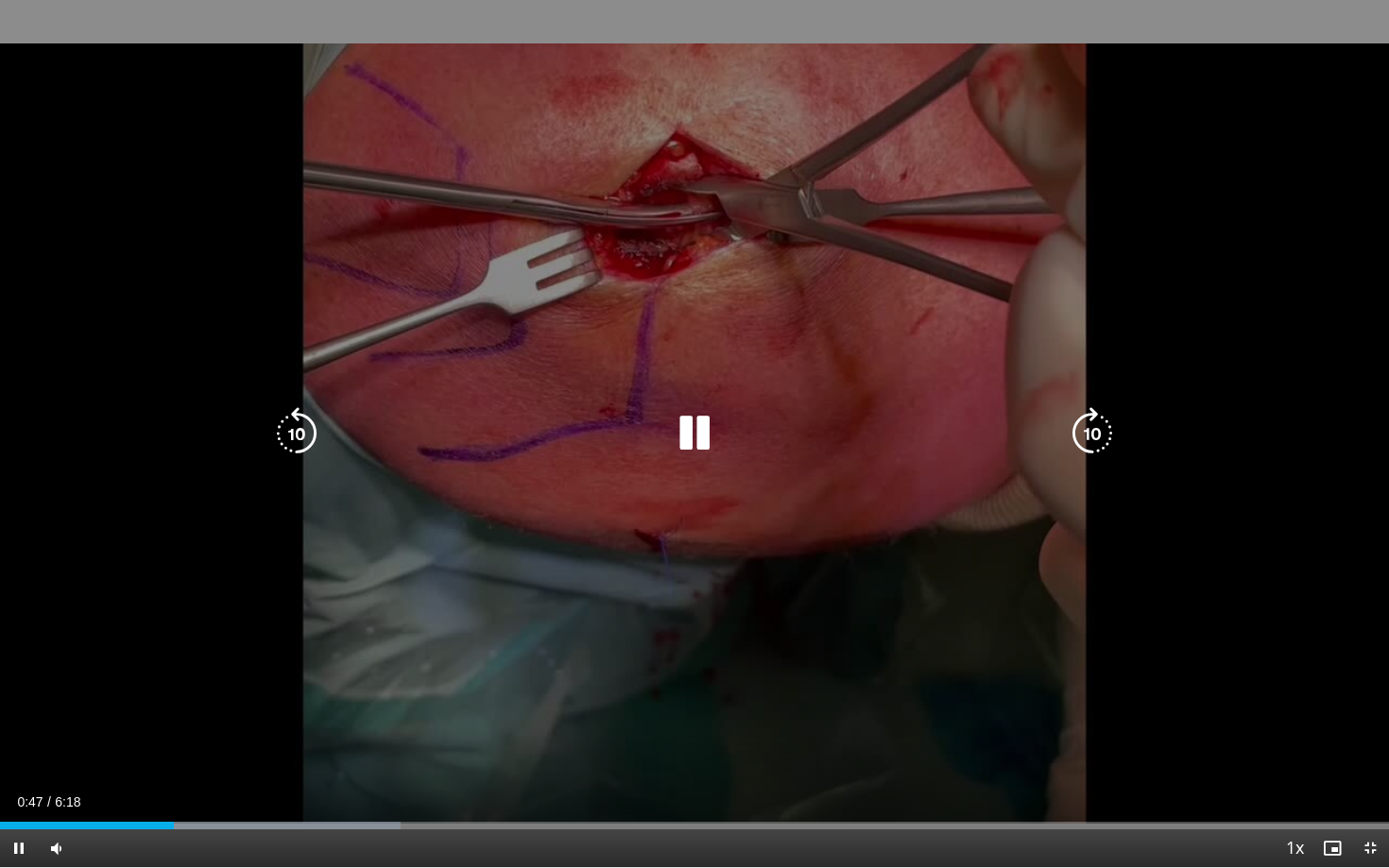 click on "10 seconds
Tap to unmute" at bounding box center [694, 434] 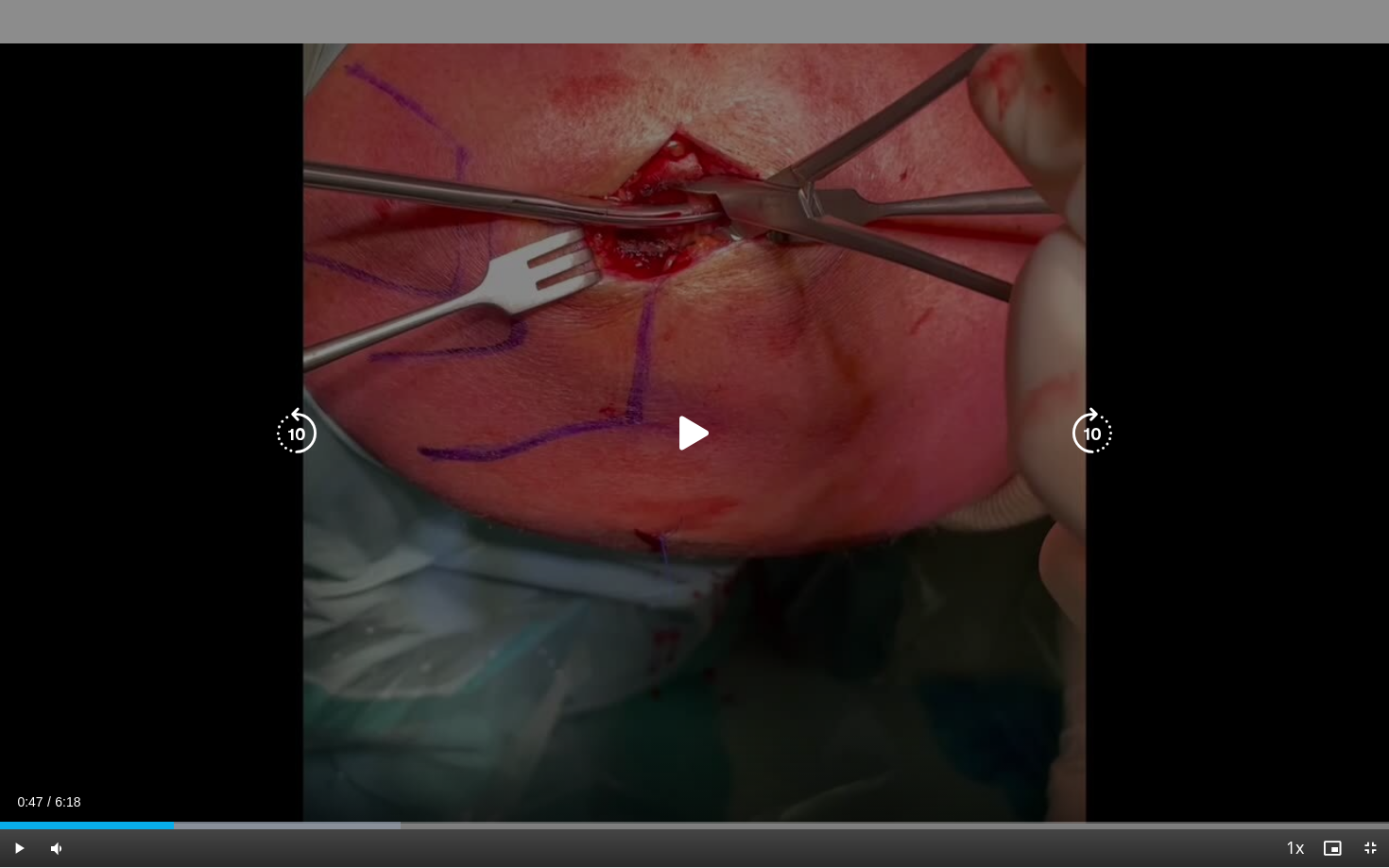 click on "10 seconds
Tap to unmute" at bounding box center (694, 434) 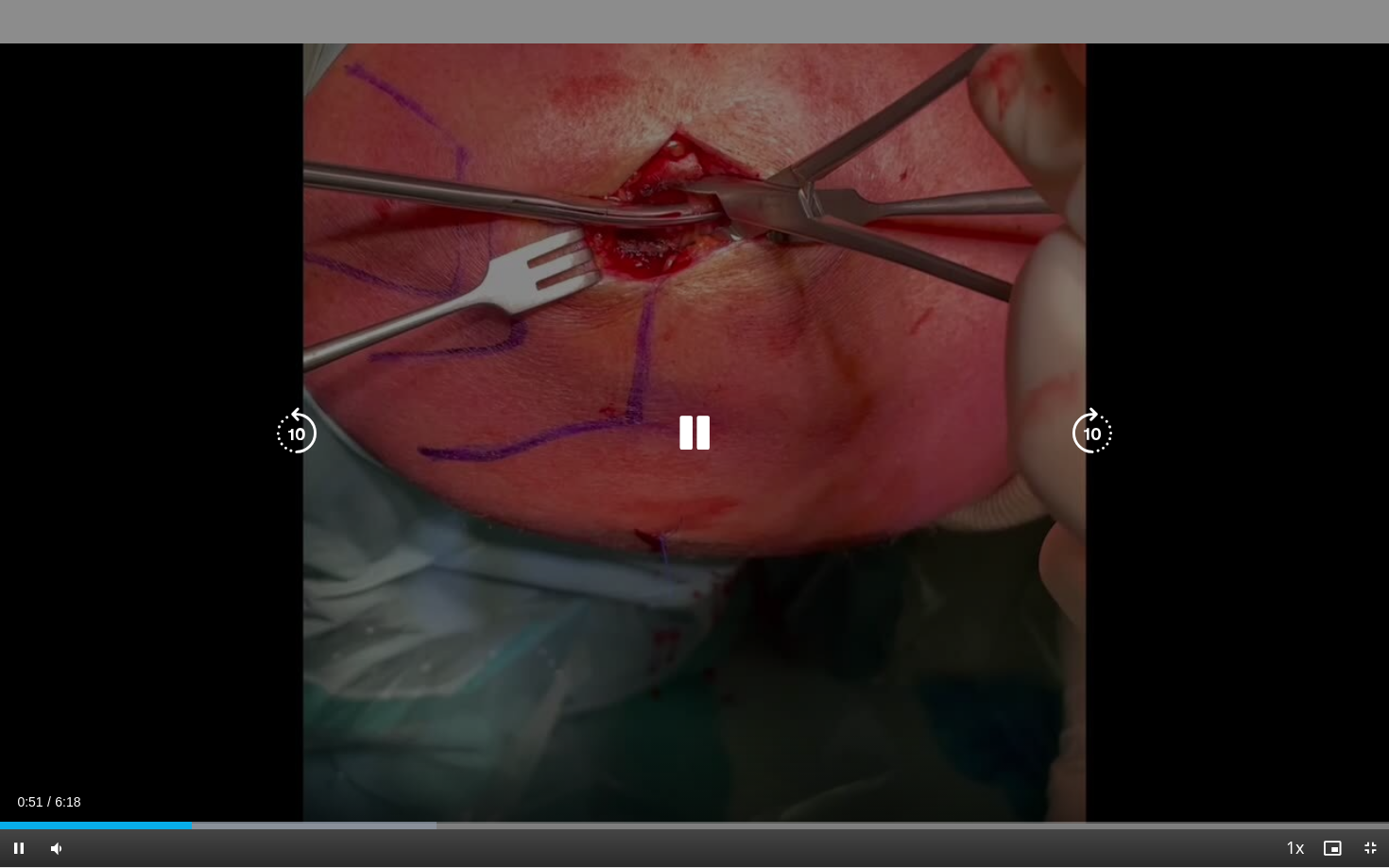 click at bounding box center (694, 434) 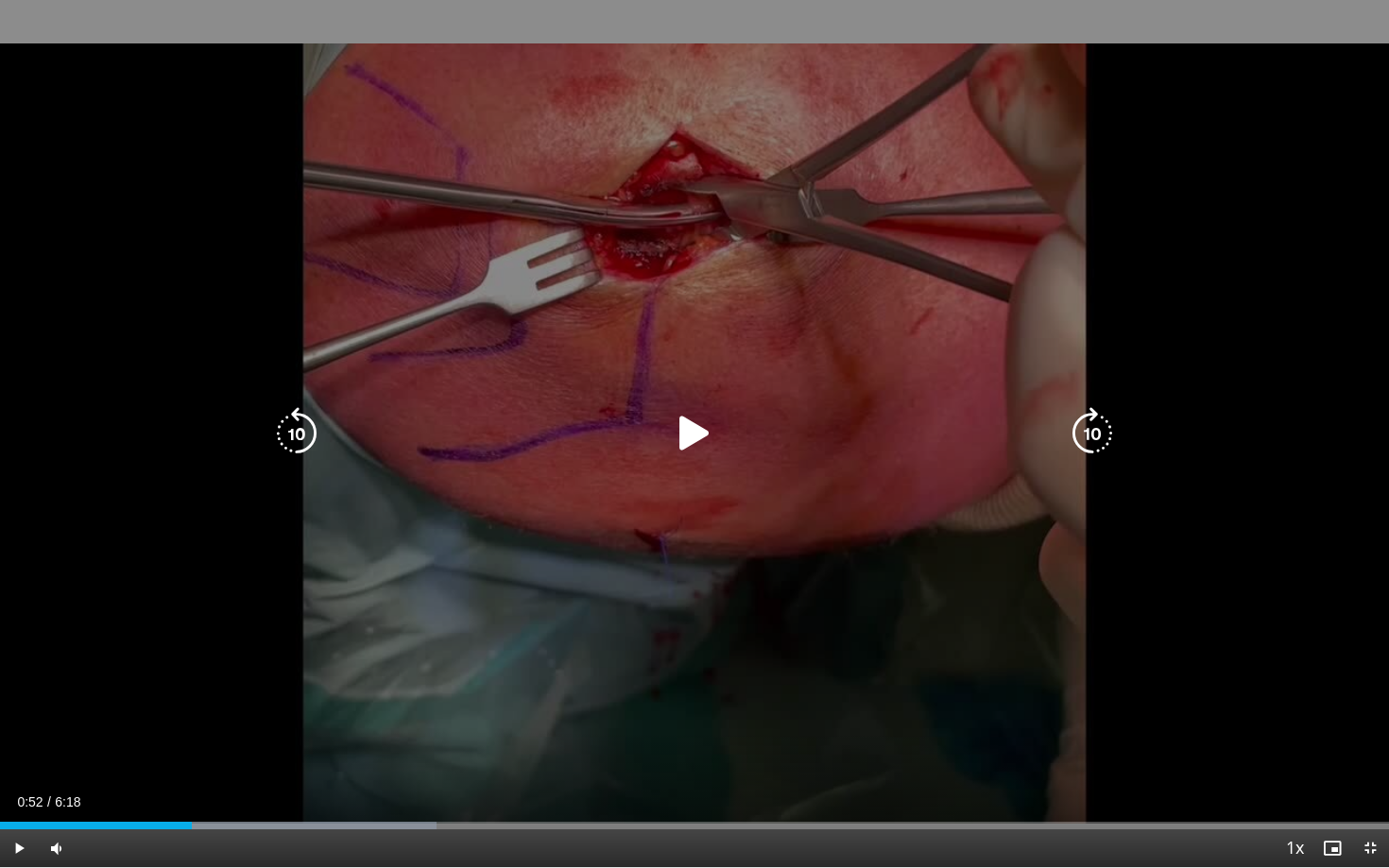 click at bounding box center [694, 434] 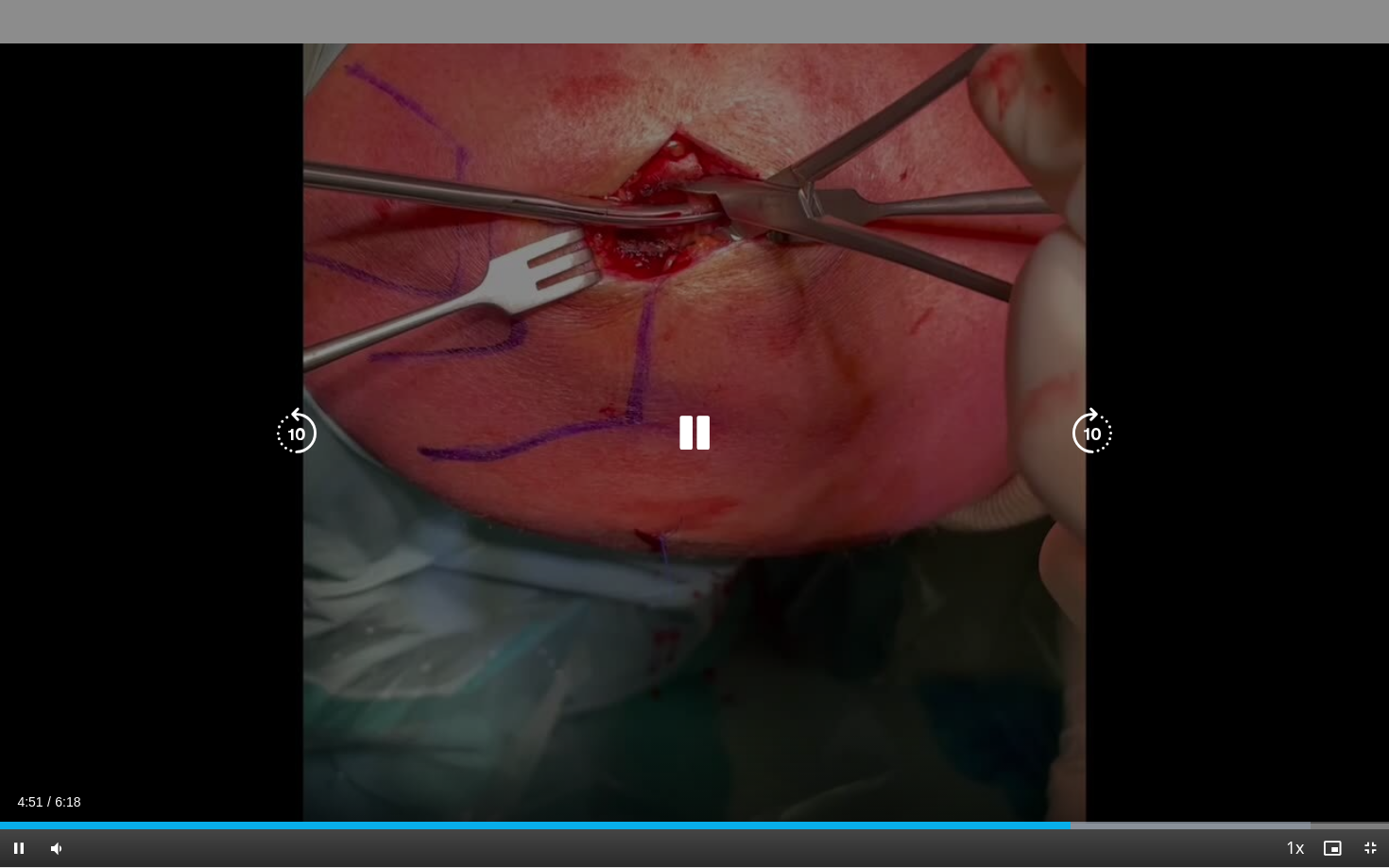 click at bounding box center [694, 434] 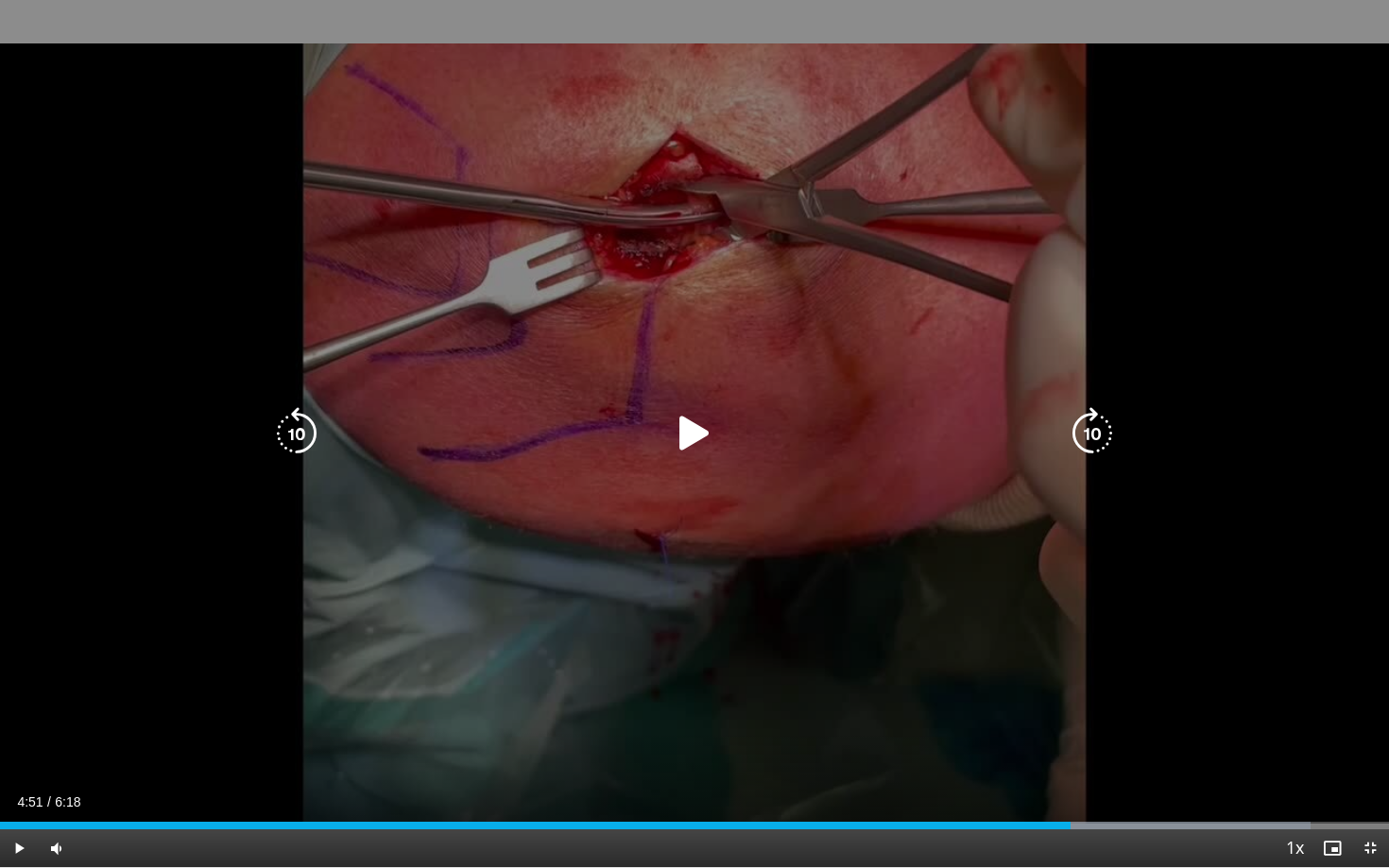 click at bounding box center (694, 434) 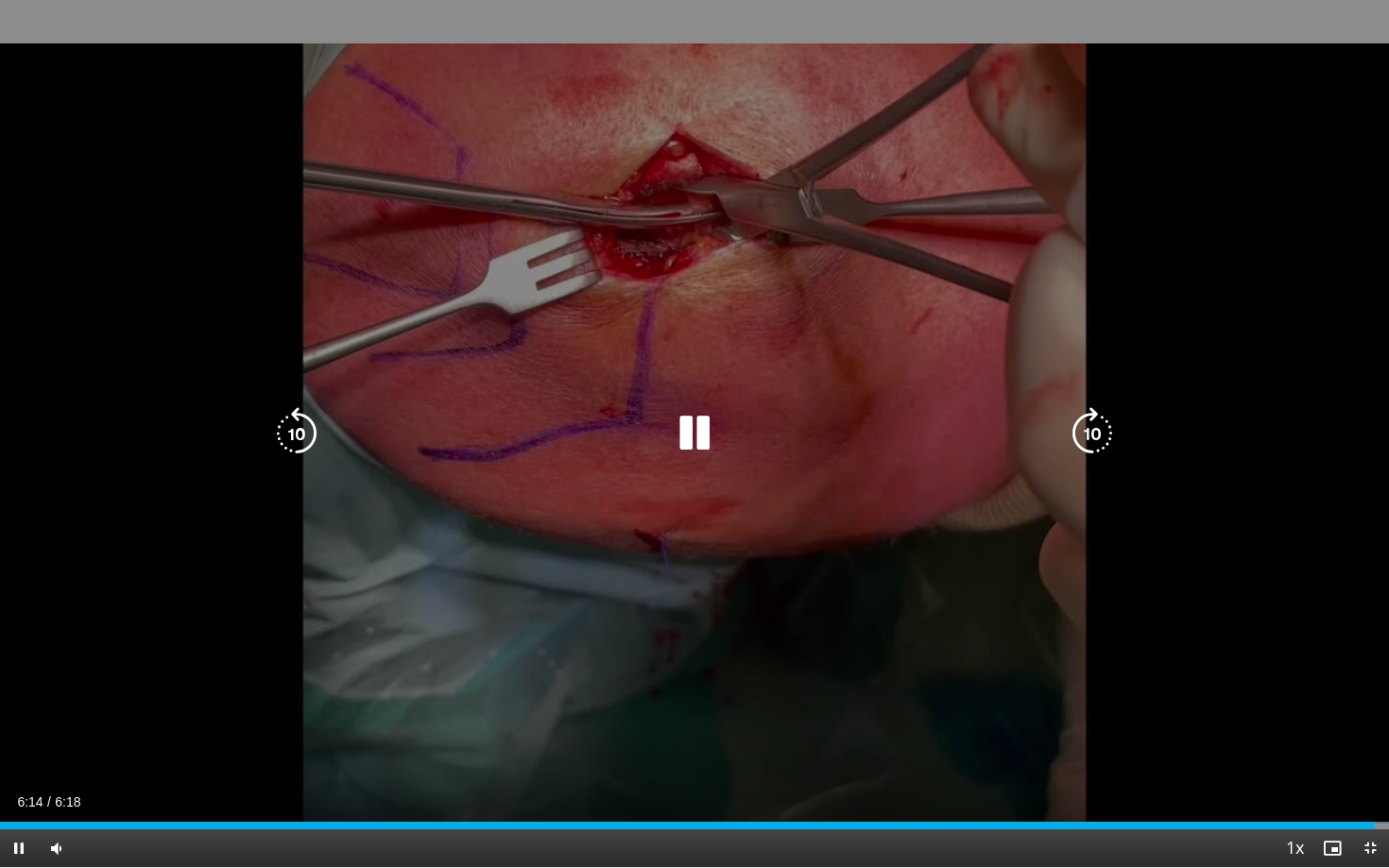 click at bounding box center (694, 434) 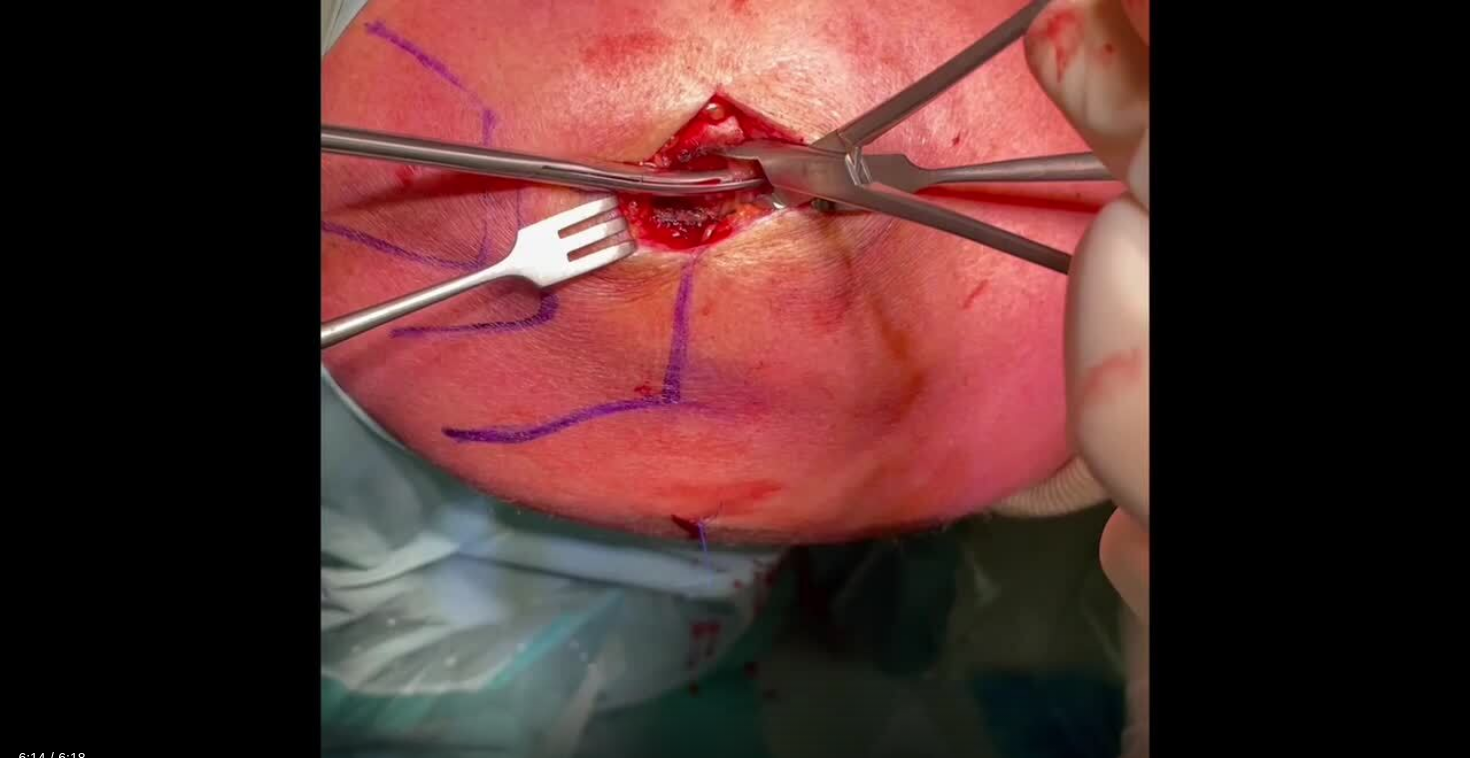 scroll, scrollTop: 434, scrollLeft: 0, axis: vertical 